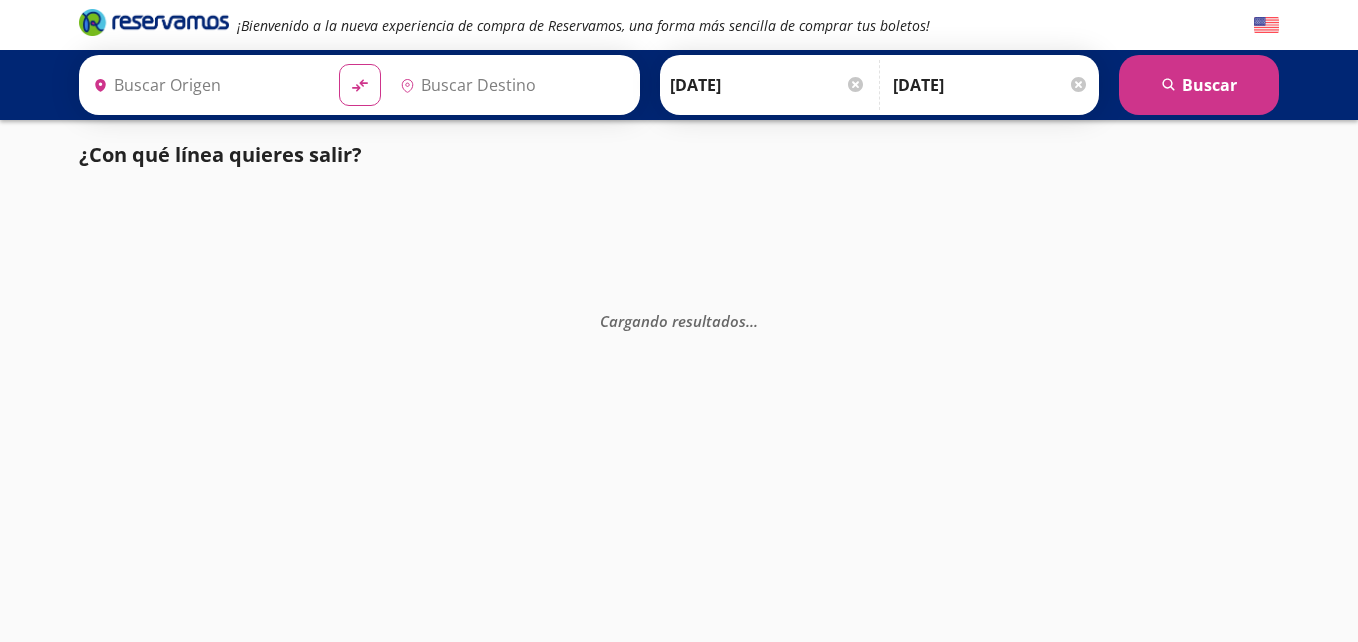 type on "[GEOGRAPHIC_DATA], [GEOGRAPHIC_DATA]" 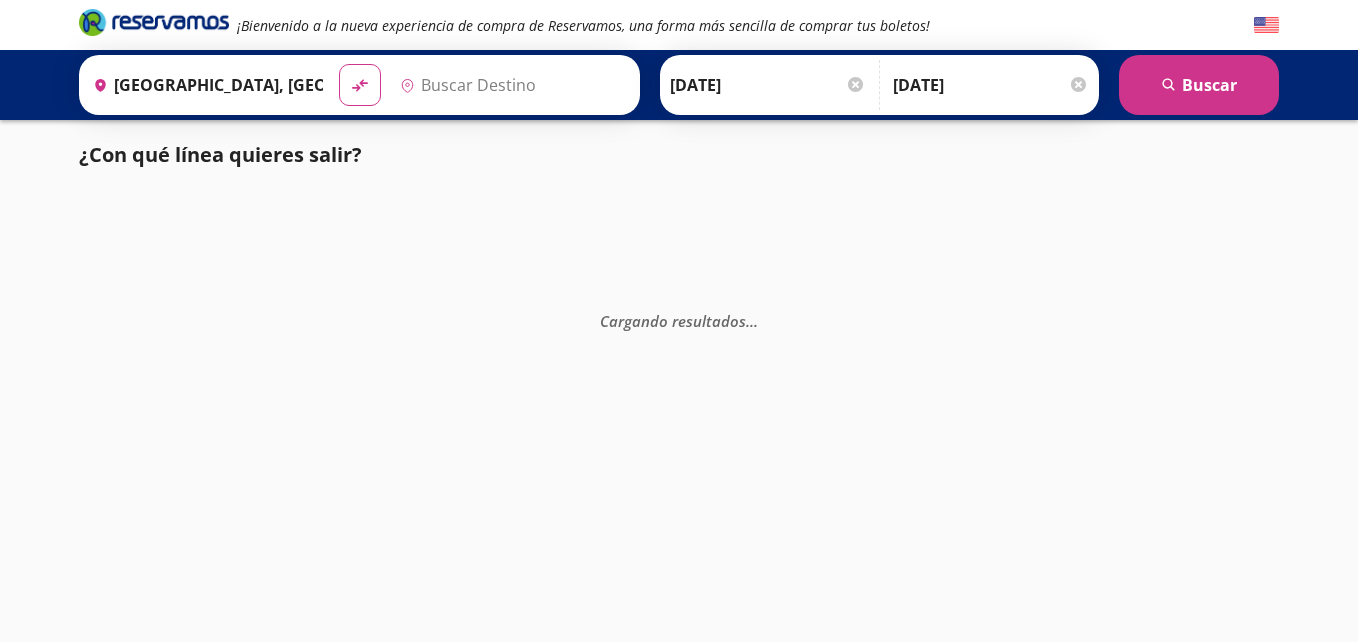 type on "[GEOGRAPHIC_DATA], [GEOGRAPHIC_DATA]" 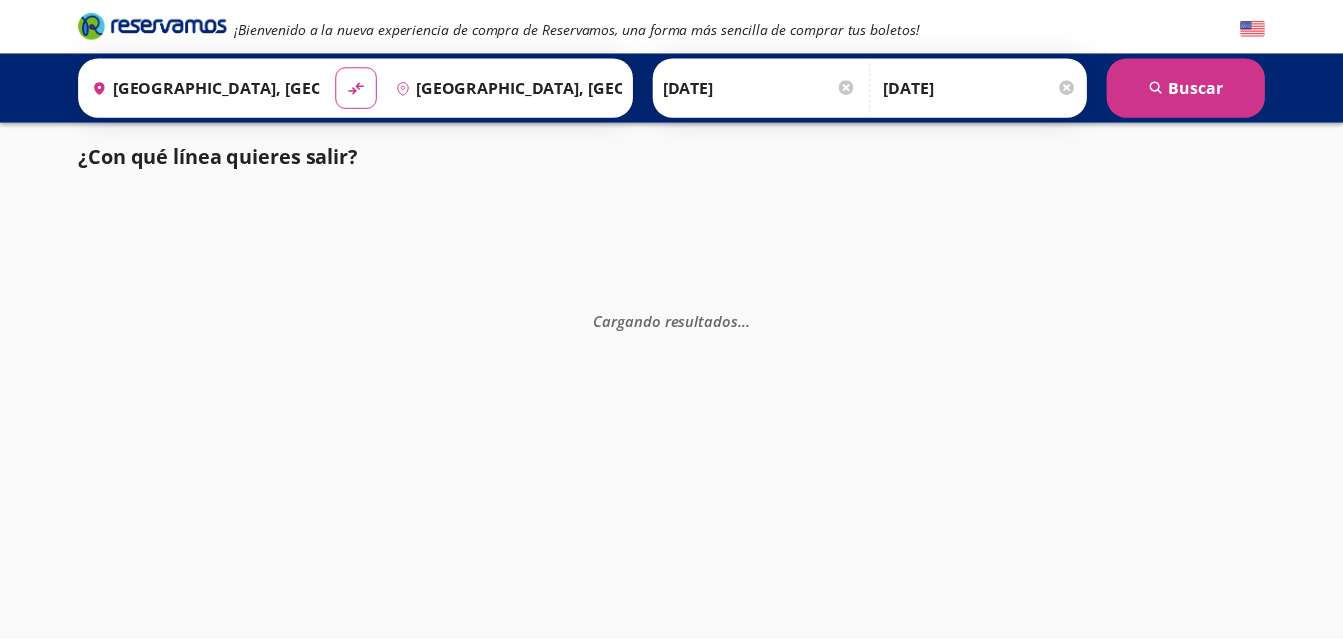 scroll, scrollTop: 0, scrollLeft: 0, axis: both 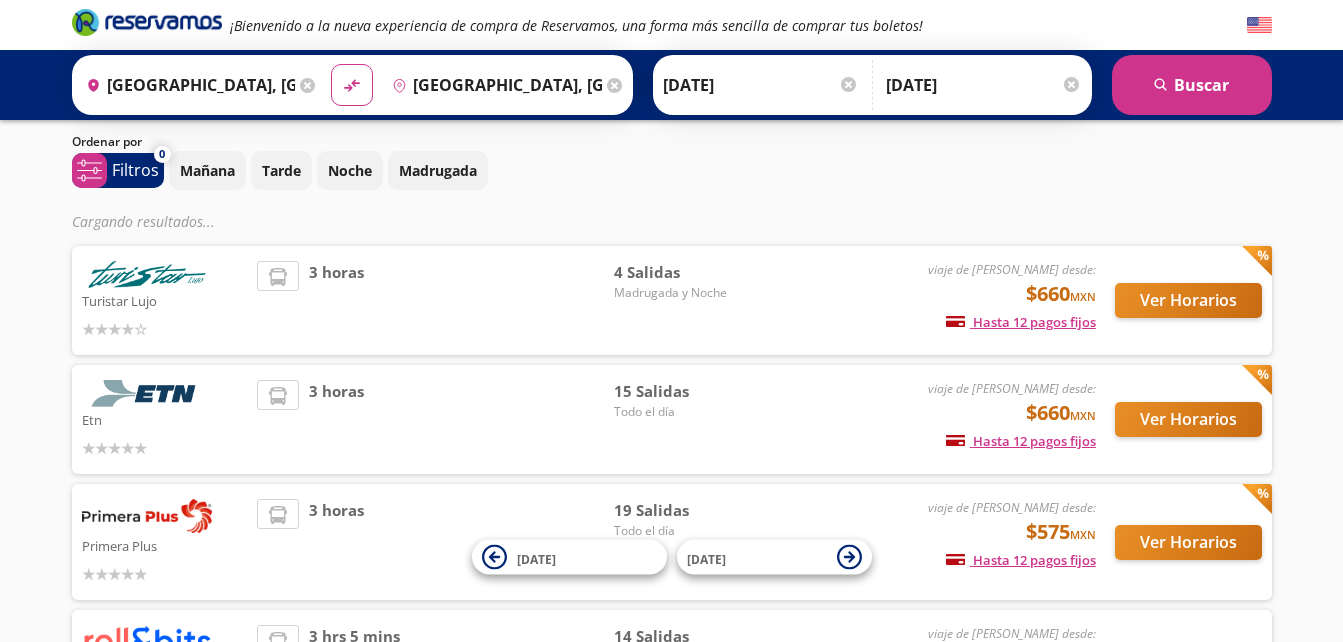 click at bounding box center (147, 393) 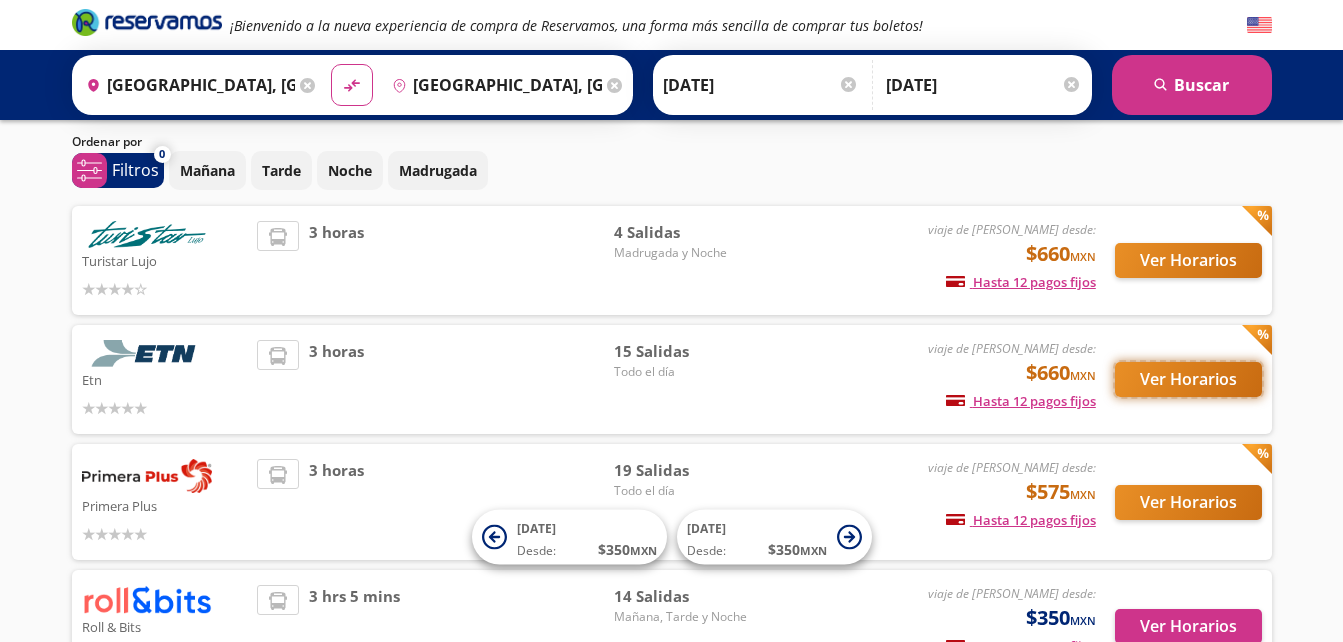 click on "Ver Horarios" at bounding box center (1188, 379) 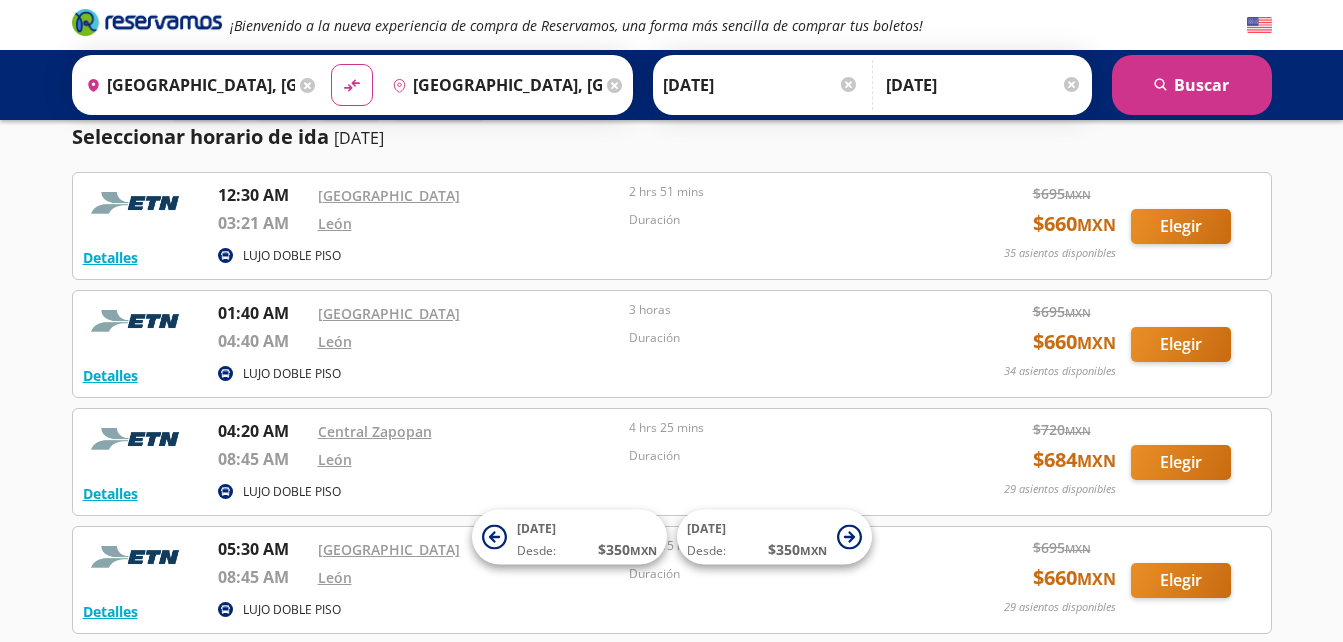 scroll, scrollTop: 0, scrollLeft: 0, axis: both 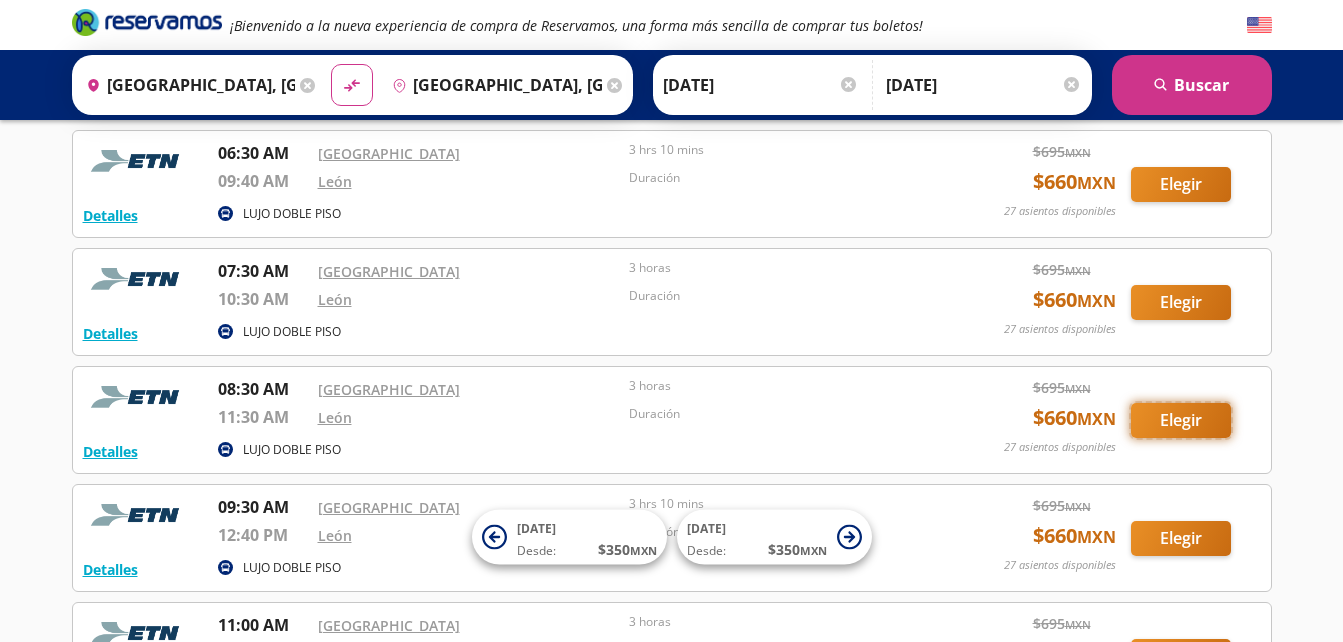 click on "Elegir" at bounding box center (1181, 420) 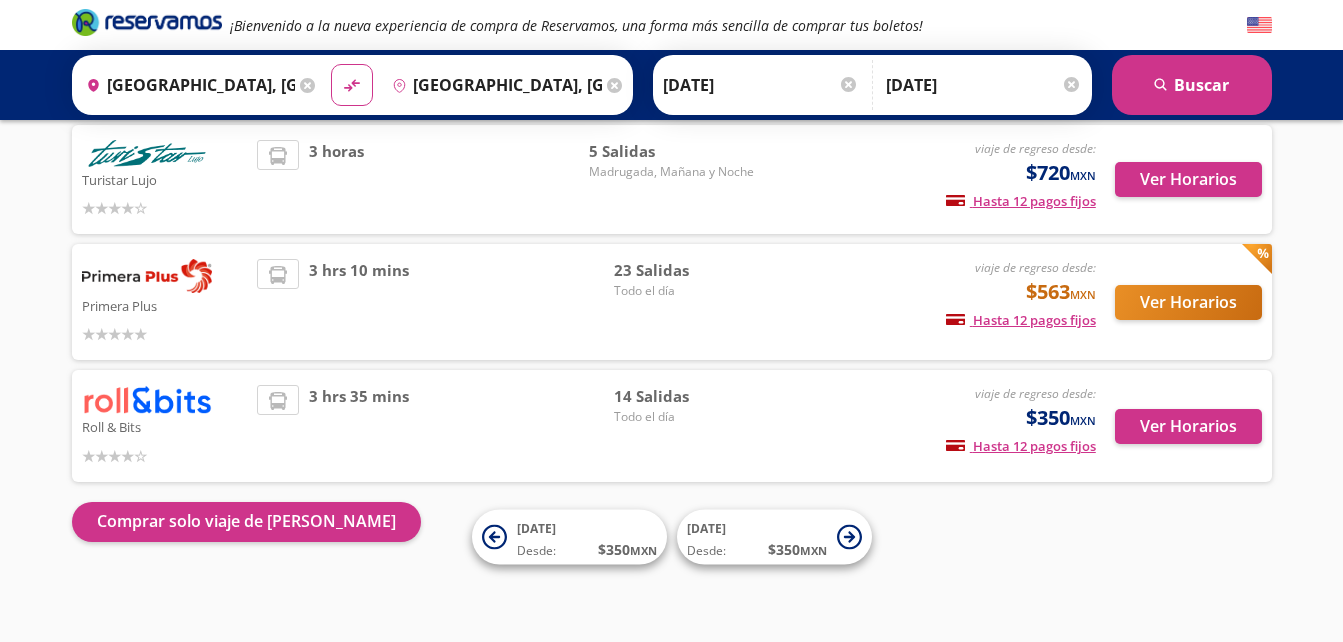 scroll, scrollTop: 257, scrollLeft: 0, axis: vertical 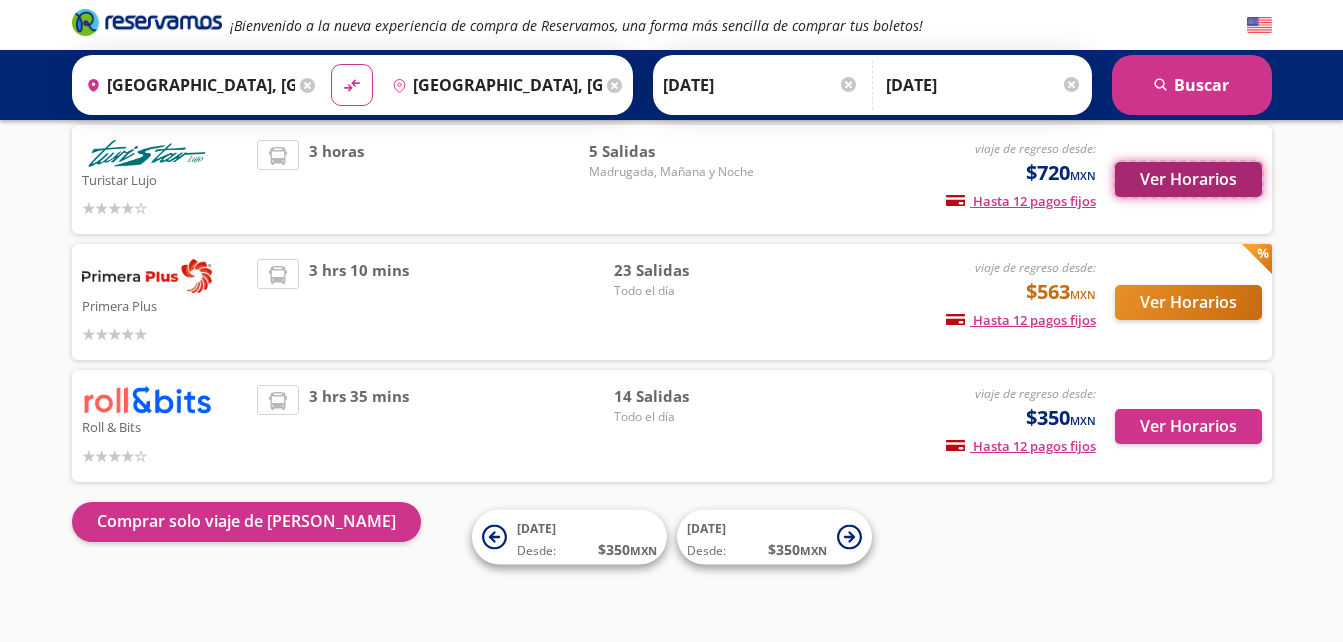 click on "Ver Horarios" at bounding box center [1188, 179] 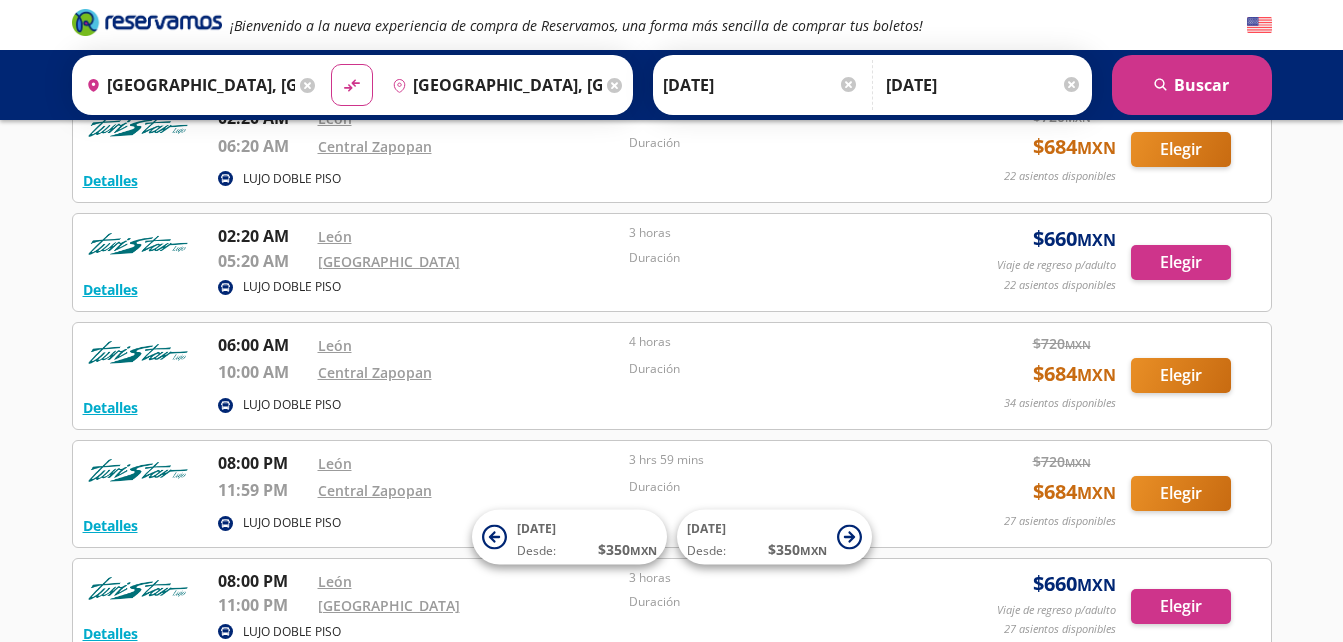 scroll, scrollTop: 0, scrollLeft: 0, axis: both 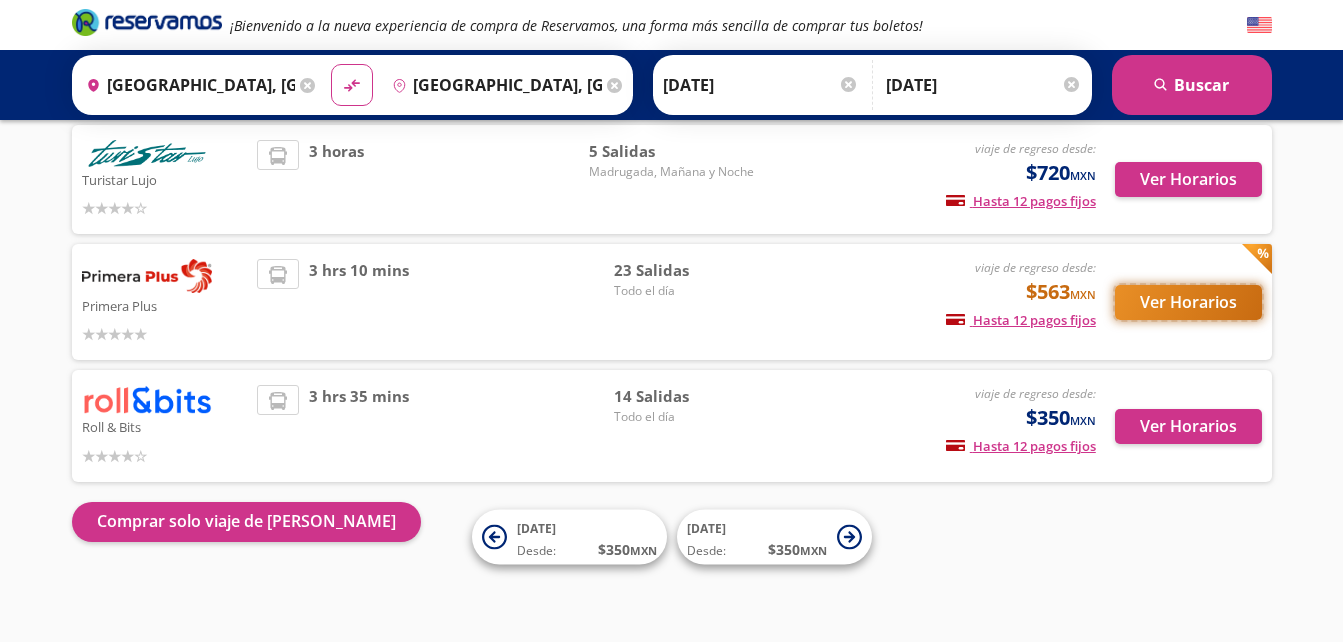 click on "Ver Horarios" at bounding box center (1188, 302) 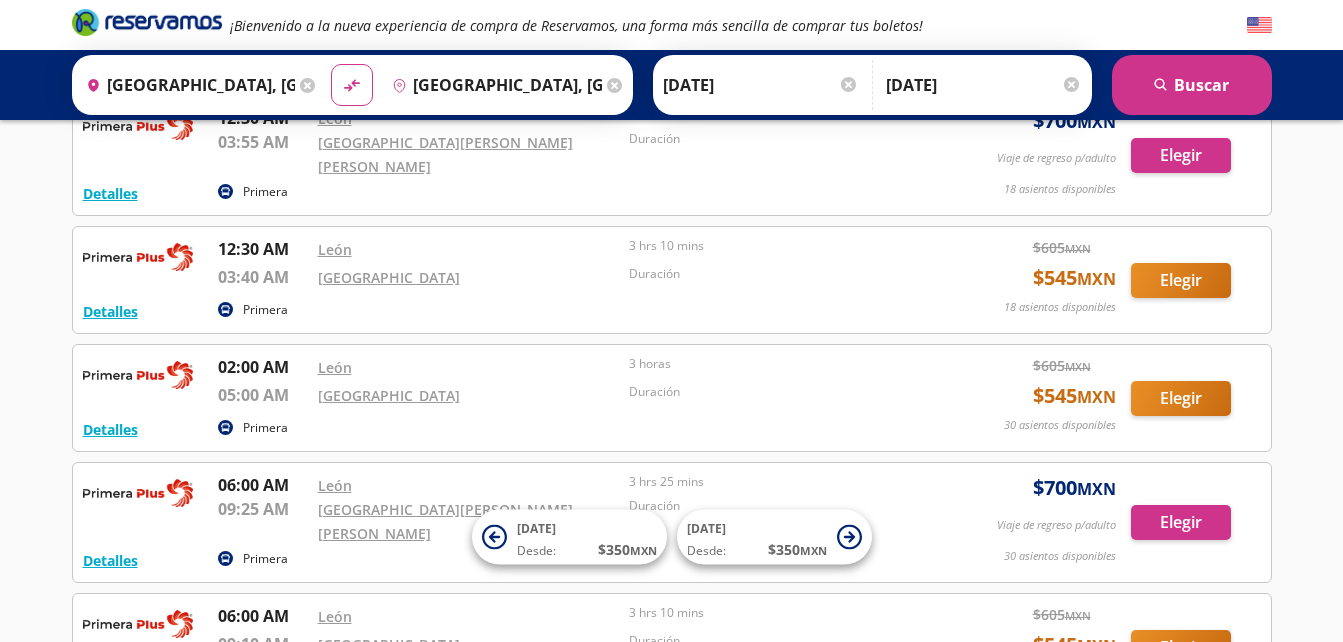 scroll, scrollTop: 0, scrollLeft: 0, axis: both 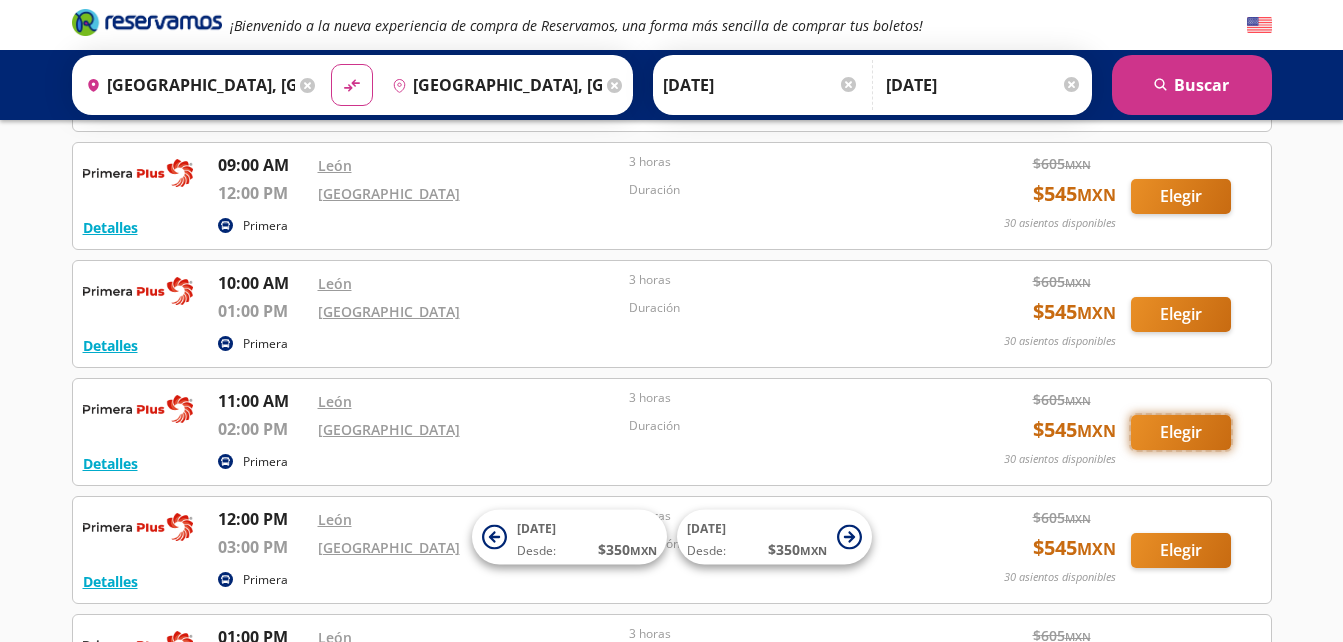 click on "Elegir" at bounding box center [1181, 432] 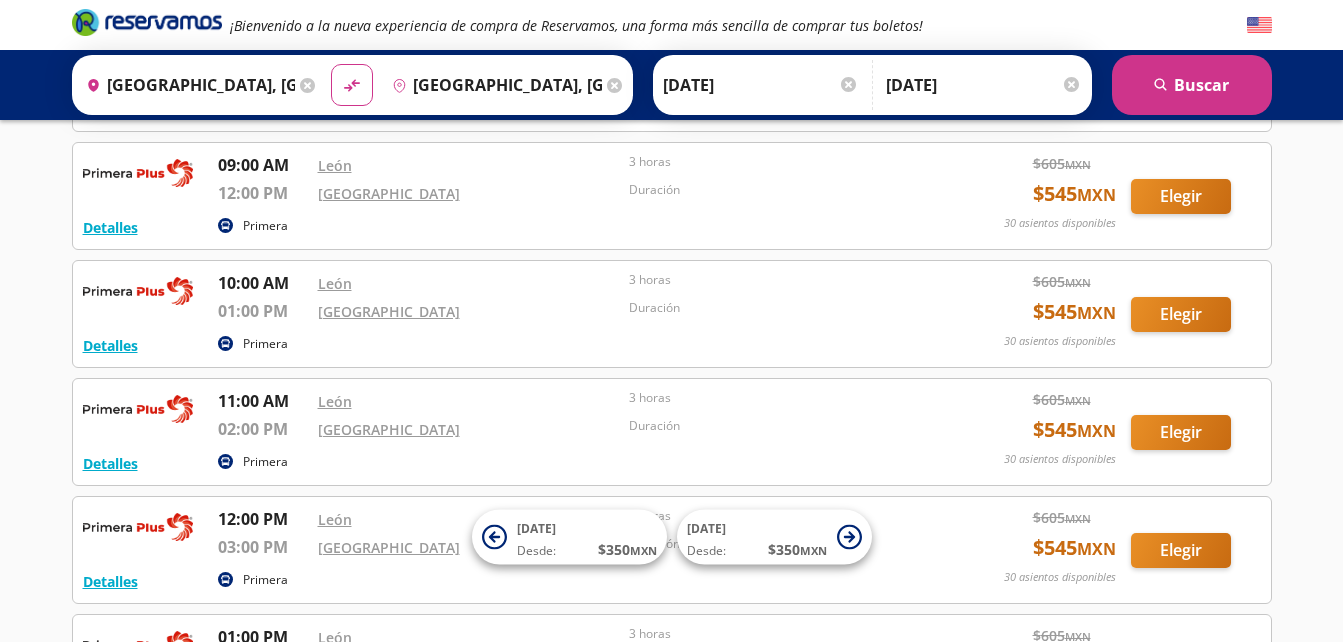 scroll, scrollTop: 0, scrollLeft: 0, axis: both 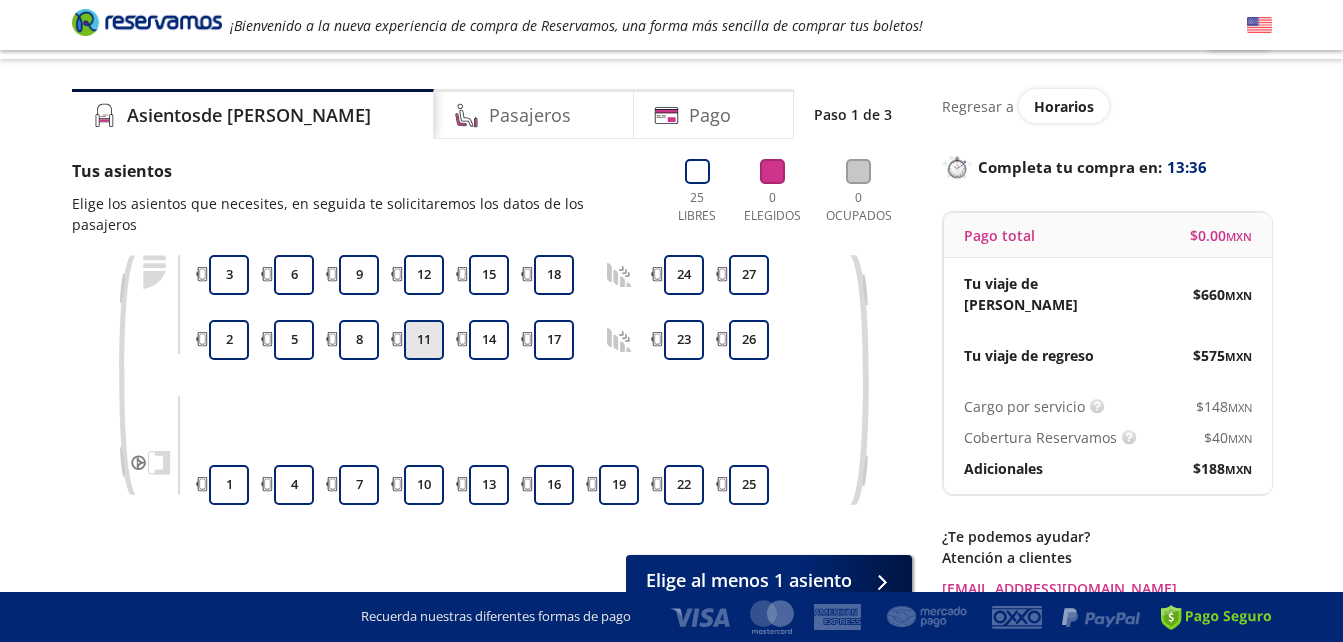 click on "11" at bounding box center (424, 340) 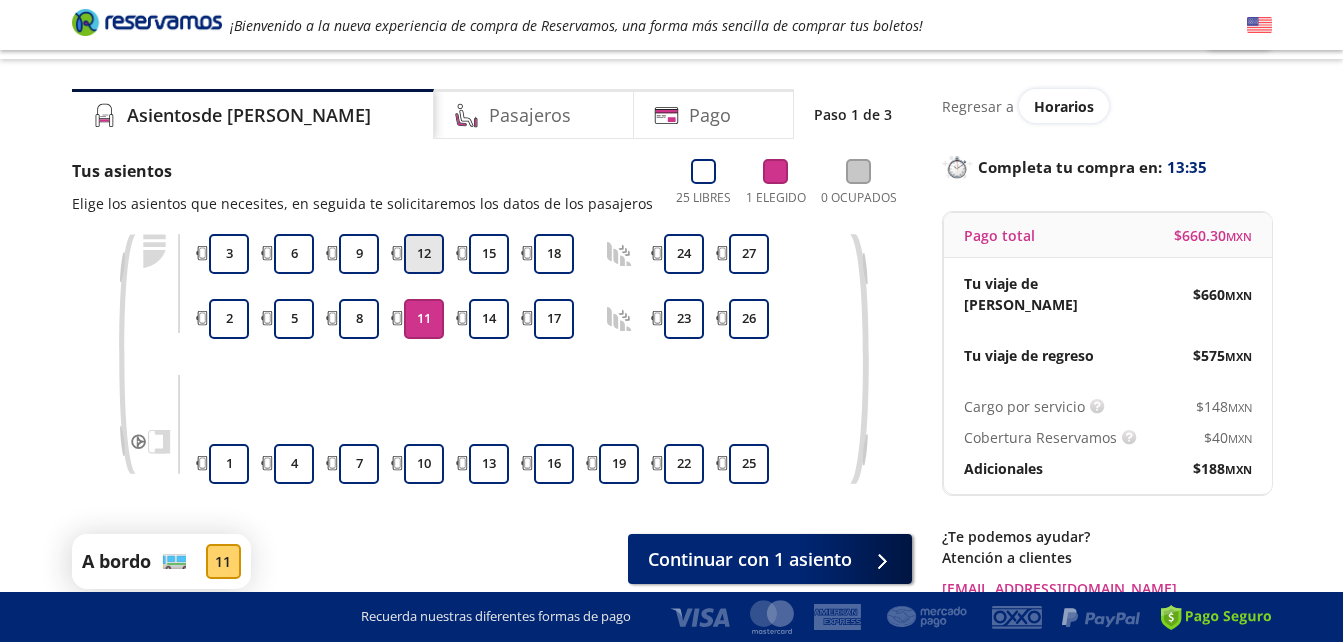 click on "12" at bounding box center [424, 254] 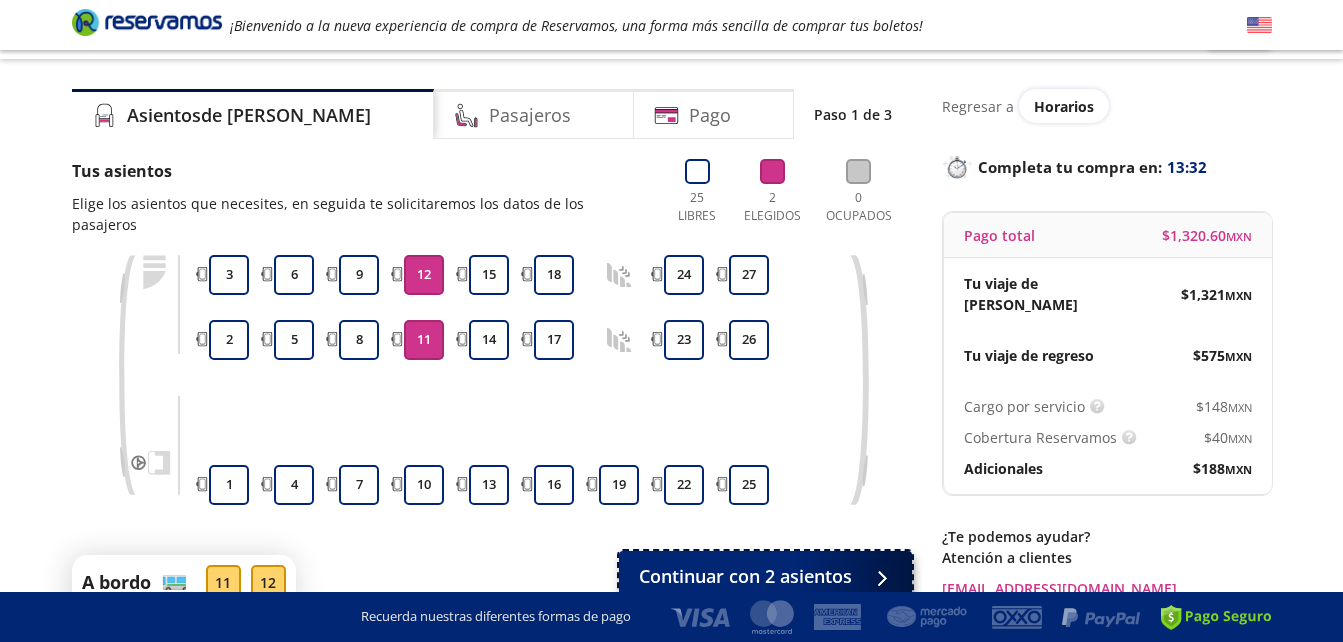 click on "Continuar con 2 asientos" at bounding box center [745, 576] 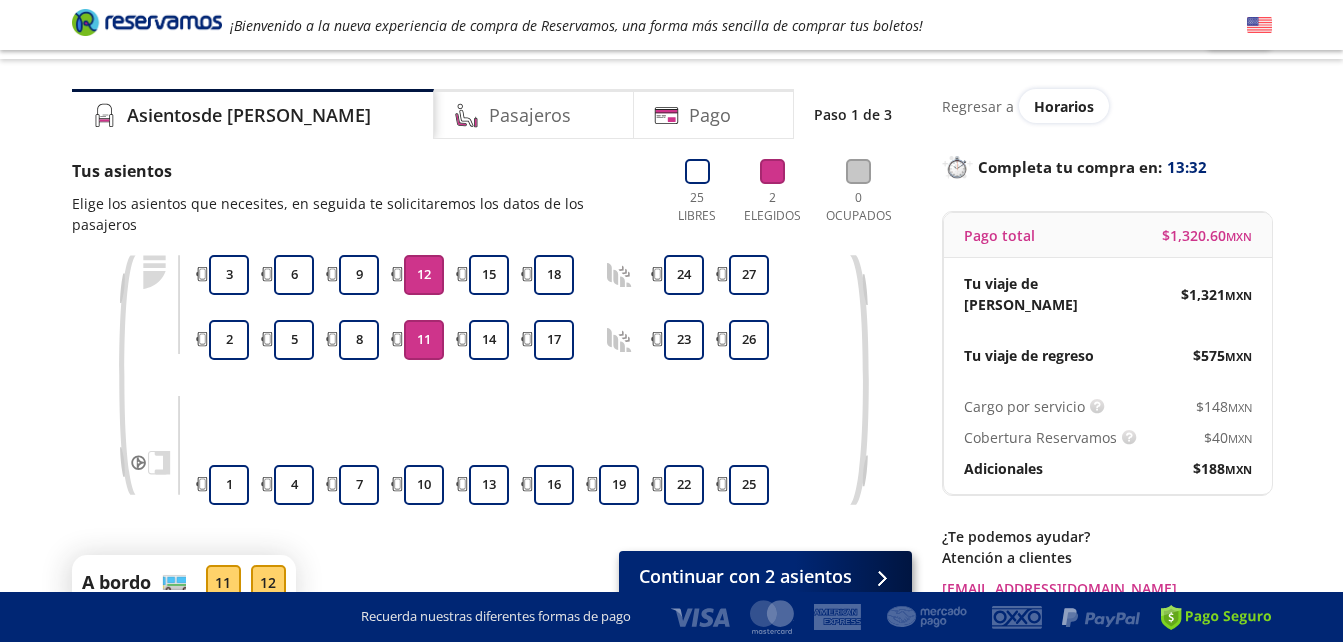 scroll, scrollTop: 0, scrollLeft: 0, axis: both 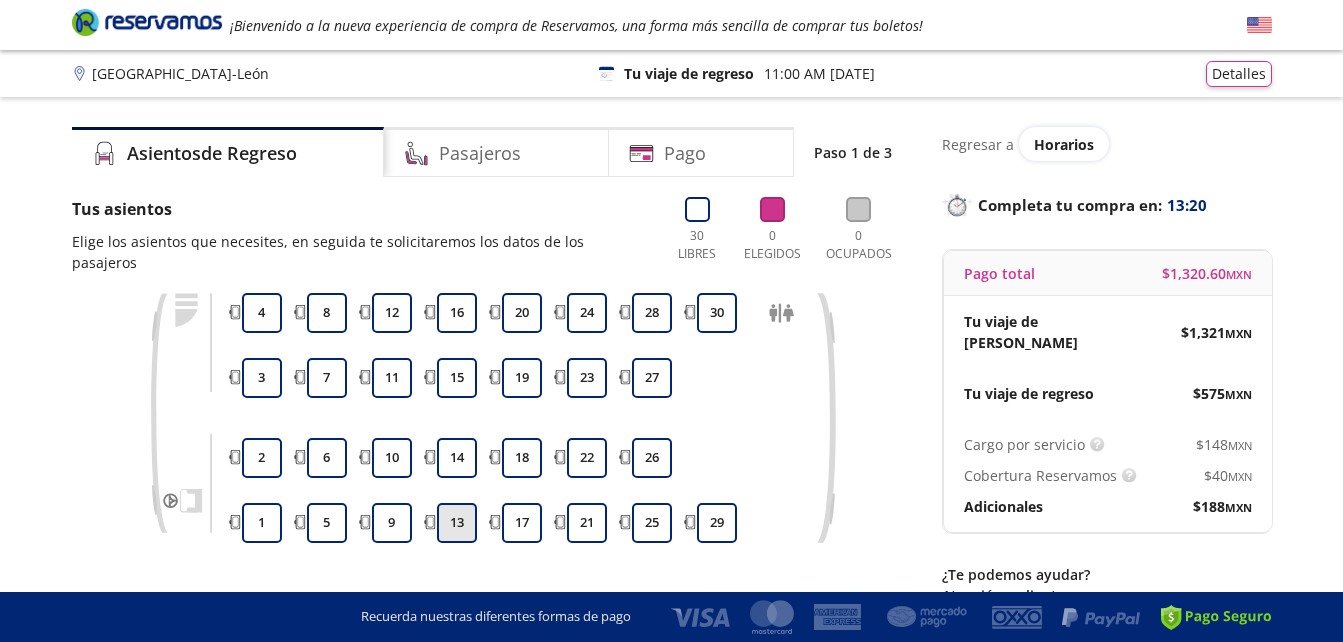 click on "13" at bounding box center (457, 523) 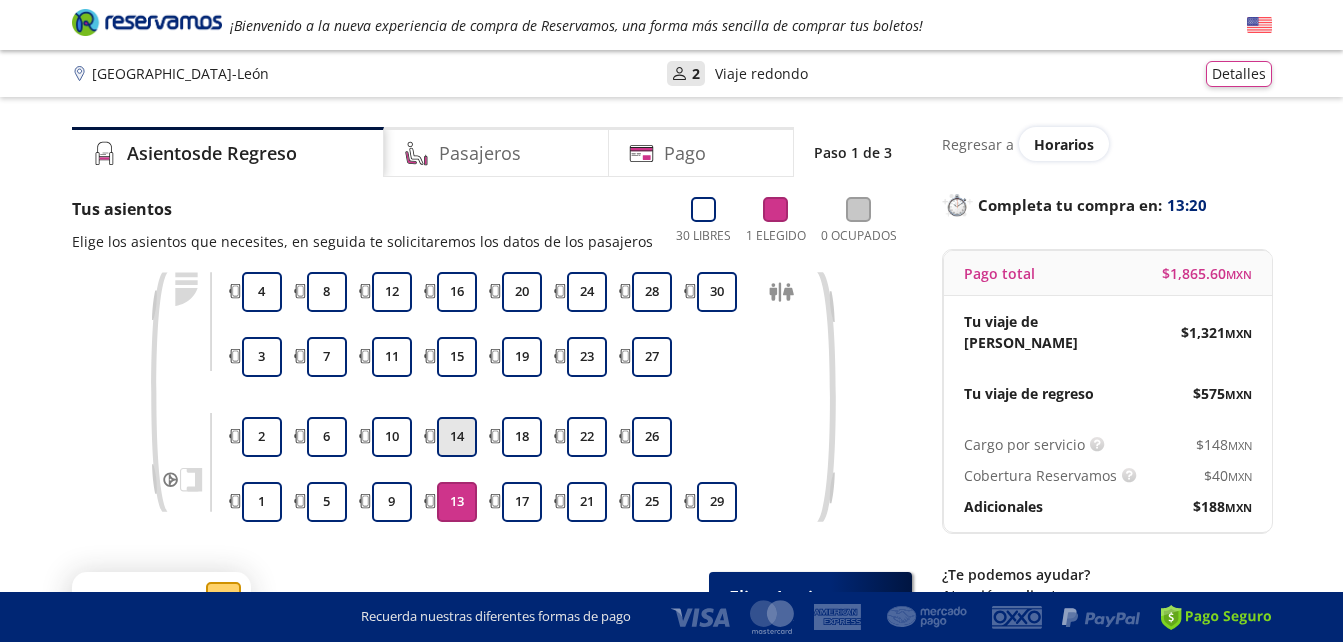 click on "14" at bounding box center (457, 437) 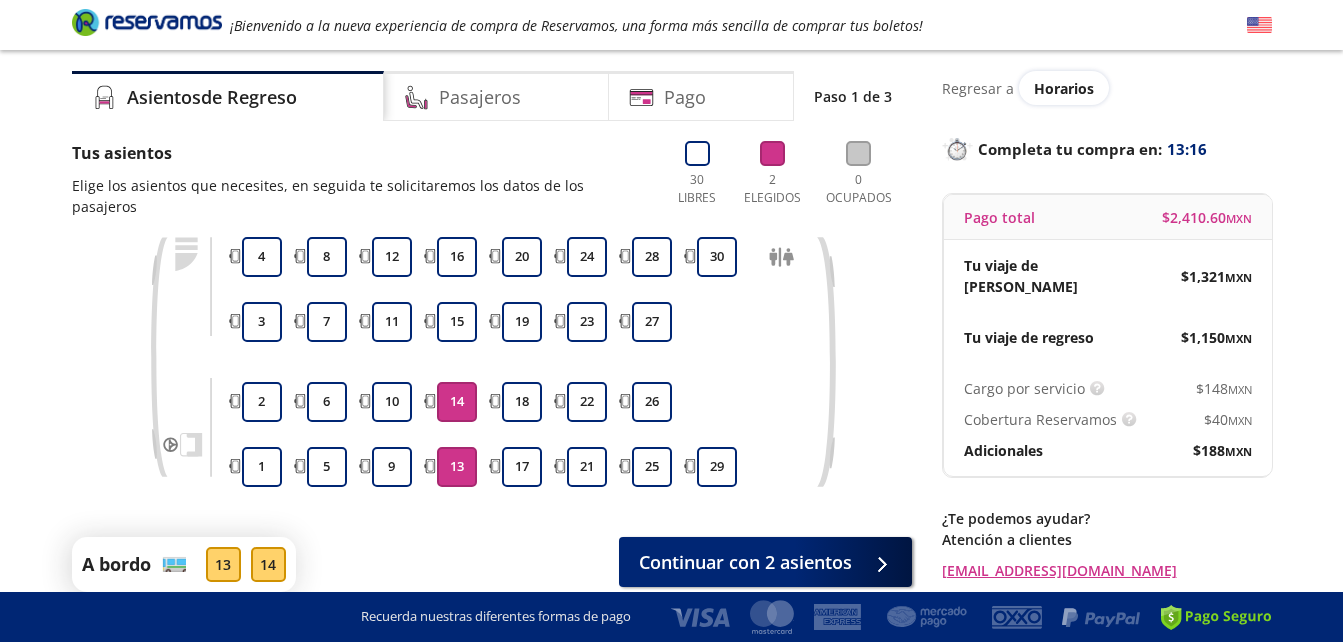 scroll, scrollTop: 94, scrollLeft: 0, axis: vertical 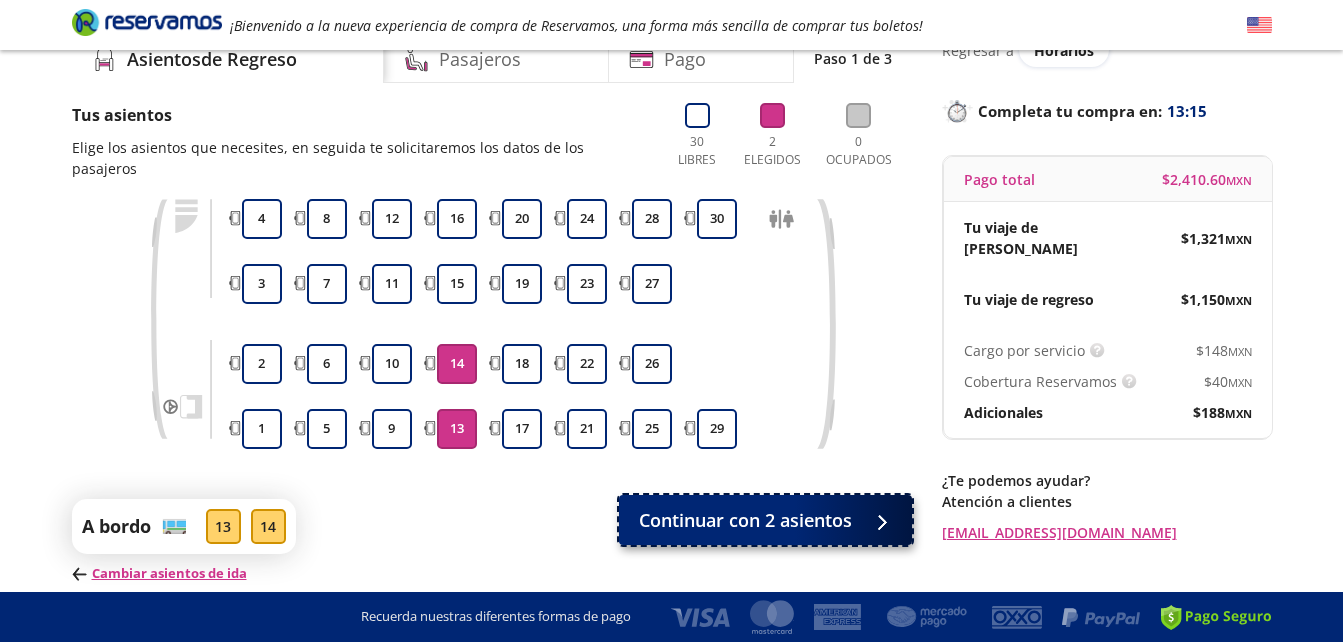 click on "Continuar con 2 asientos" at bounding box center [745, 520] 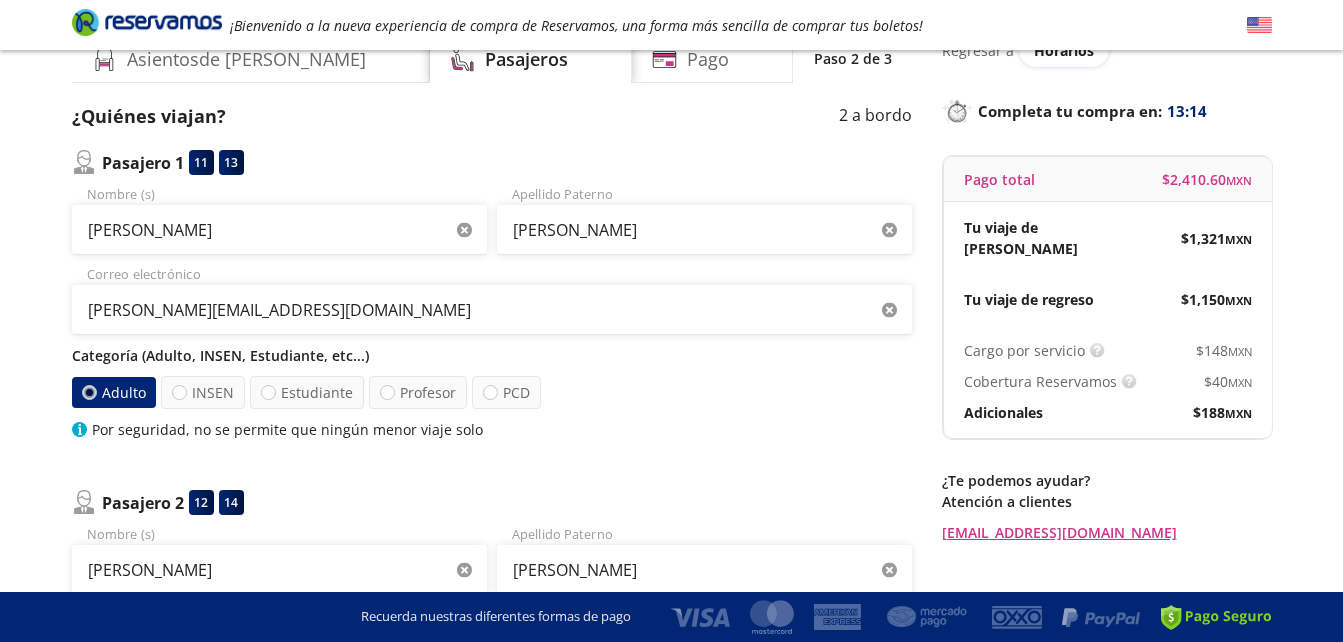 scroll, scrollTop: 0, scrollLeft: 0, axis: both 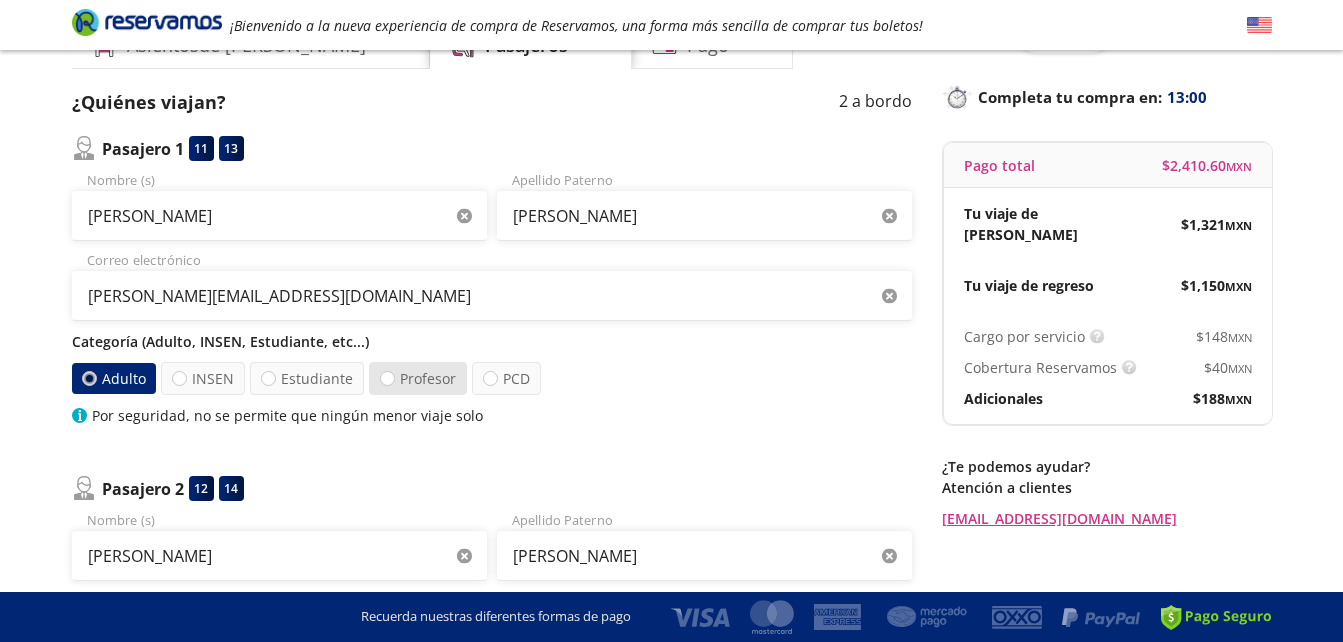 click on "Profesor" at bounding box center [418, 378] 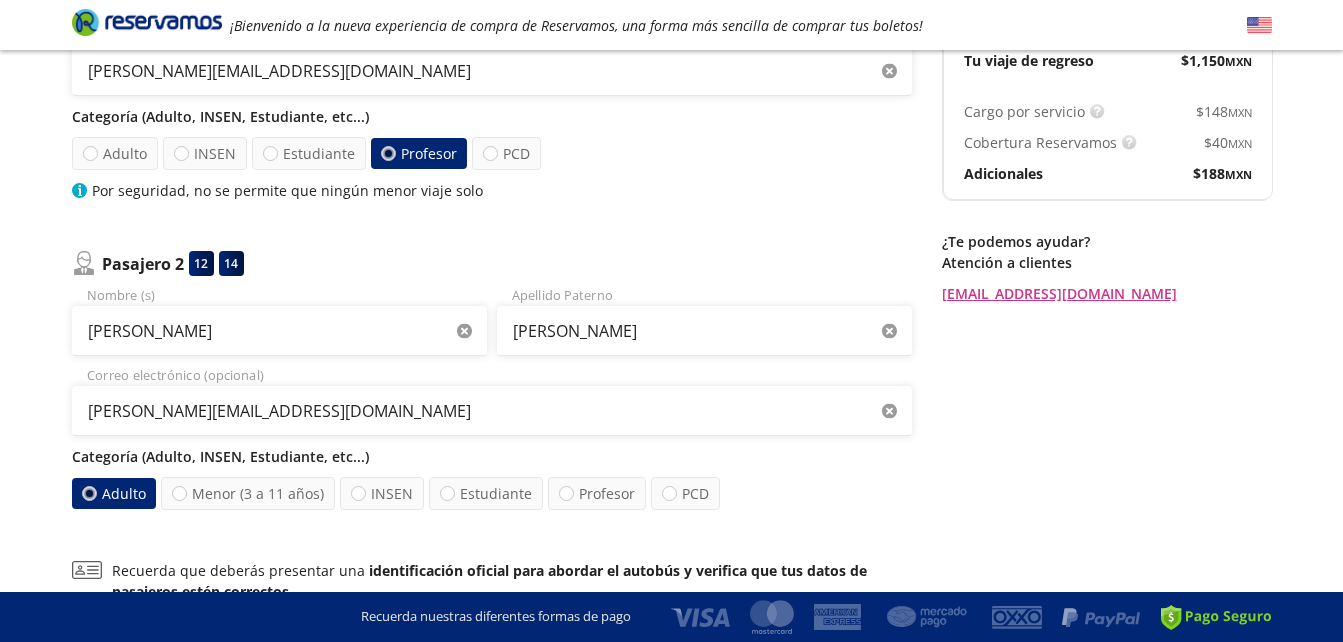 scroll, scrollTop: 341, scrollLeft: 0, axis: vertical 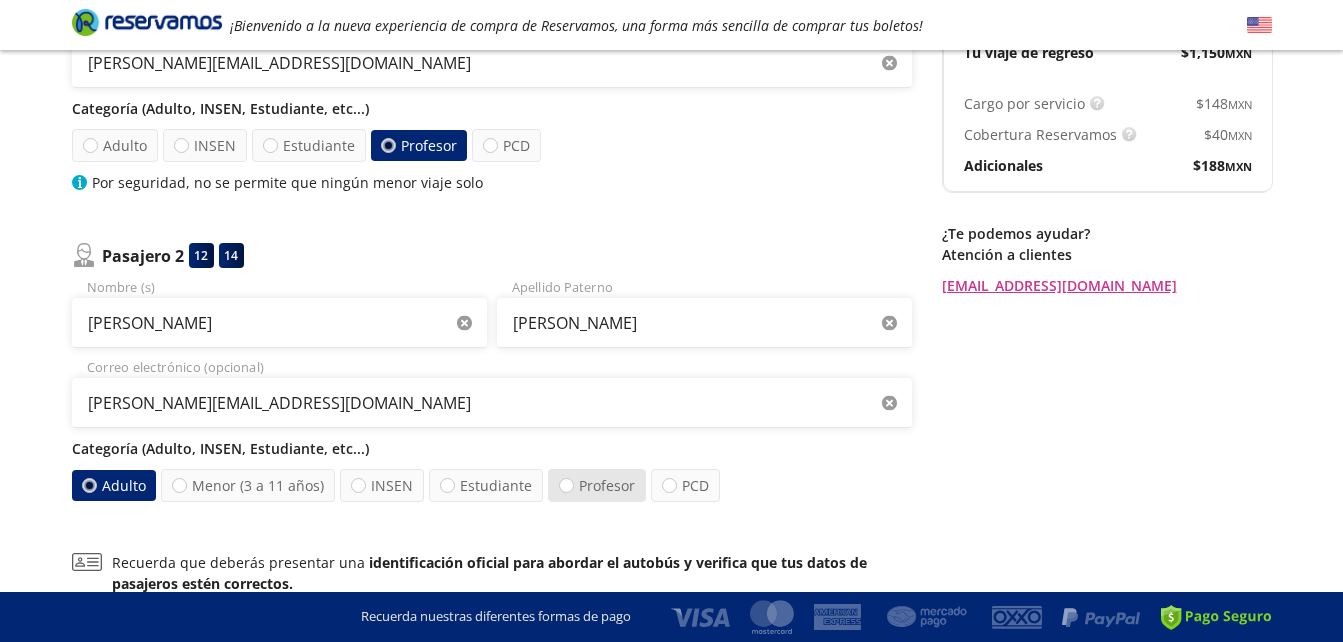click on "Profesor" at bounding box center [597, 485] 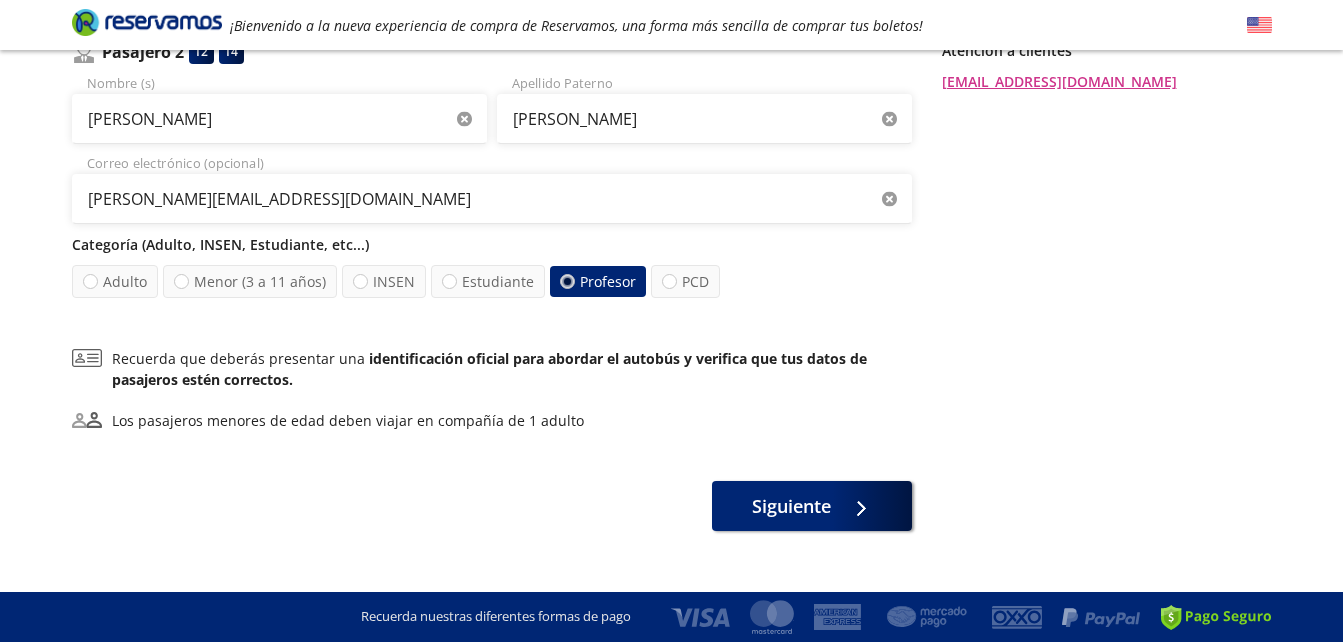 scroll, scrollTop: 574, scrollLeft: 0, axis: vertical 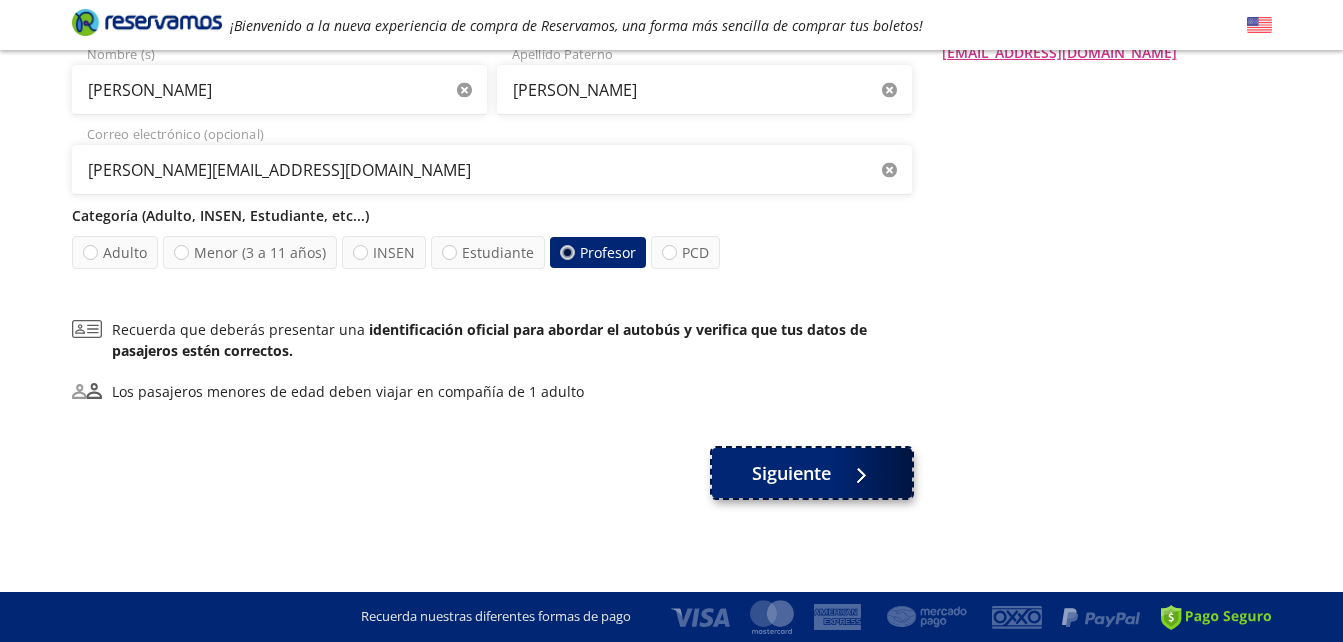 click on "Siguiente" at bounding box center (812, 473) 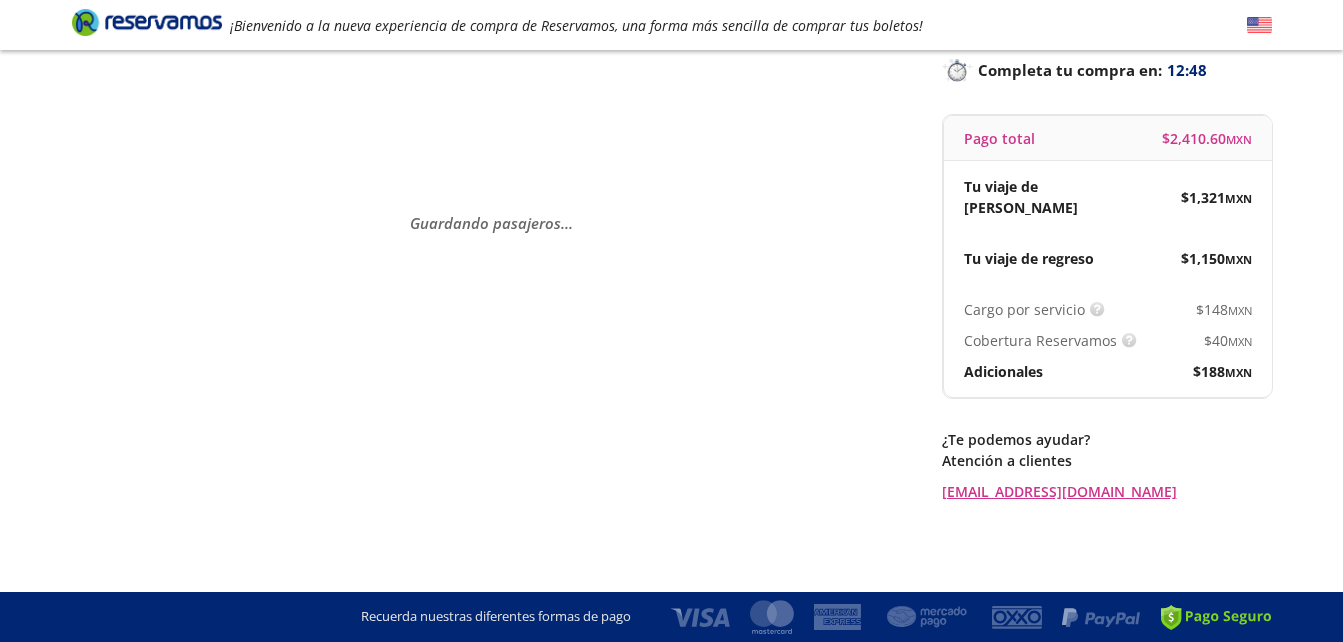 scroll, scrollTop: 0, scrollLeft: 0, axis: both 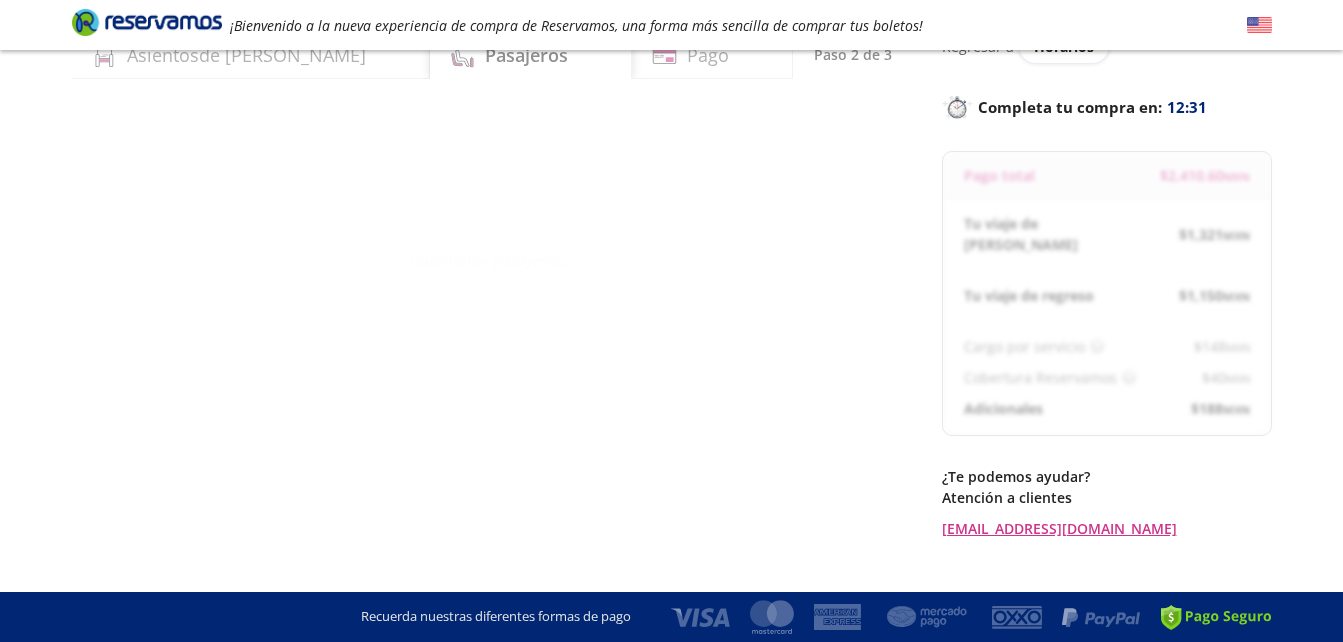 select on "MX" 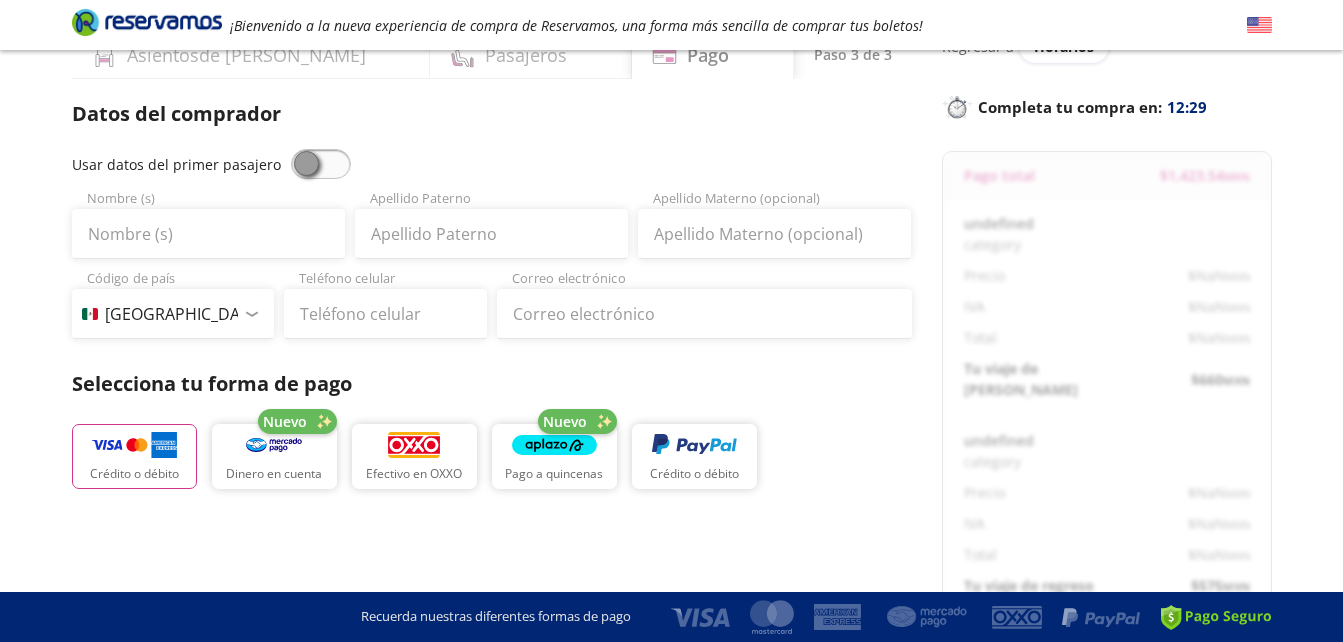 scroll, scrollTop: 0, scrollLeft: 0, axis: both 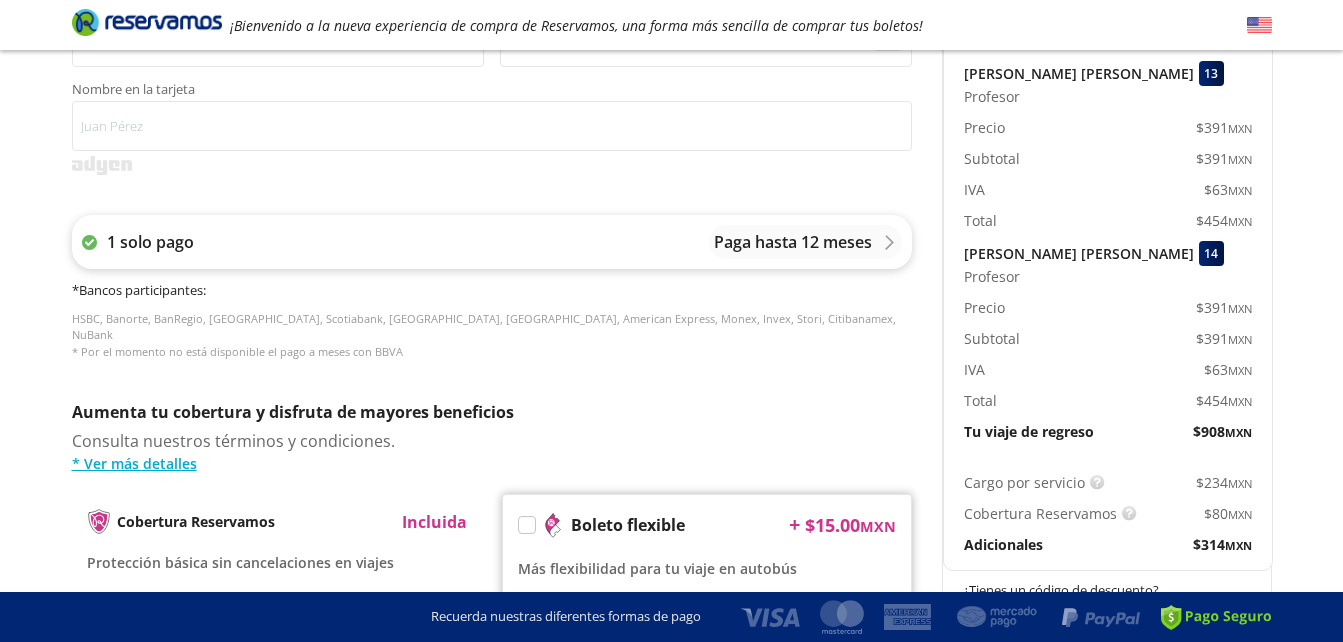 click on "Paga hasta 12 meses" at bounding box center [793, 242] 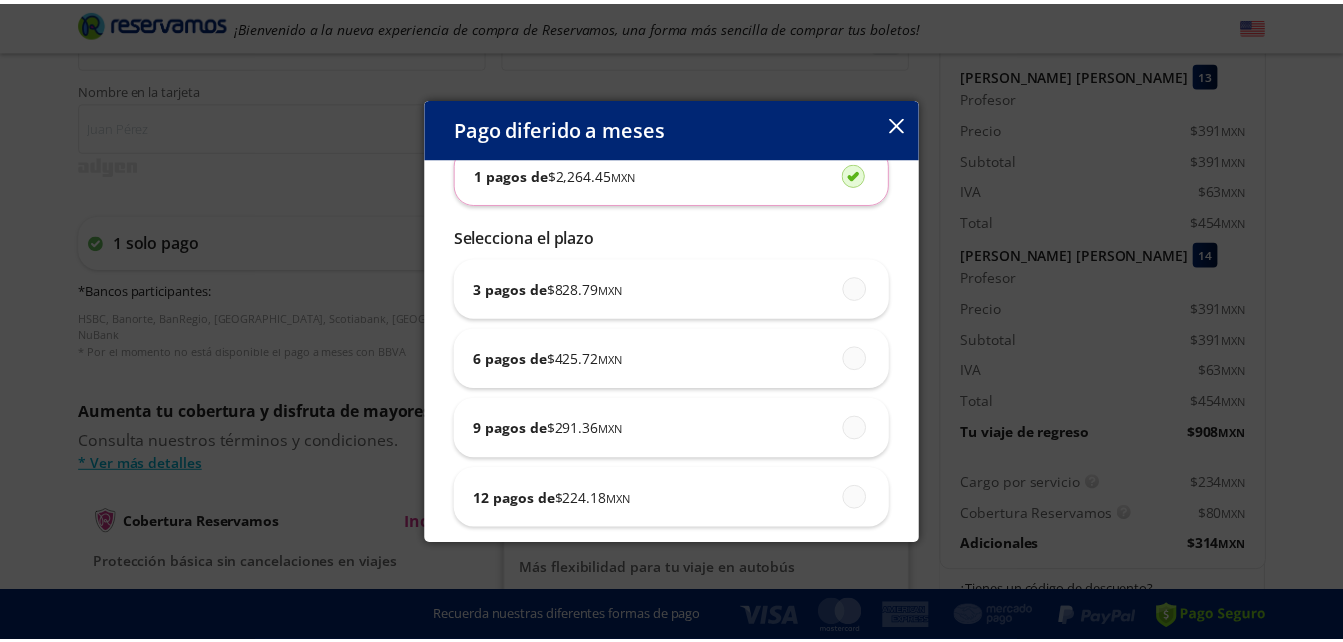 scroll, scrollTop: 152, scrollLeft: 0, axis: vertical 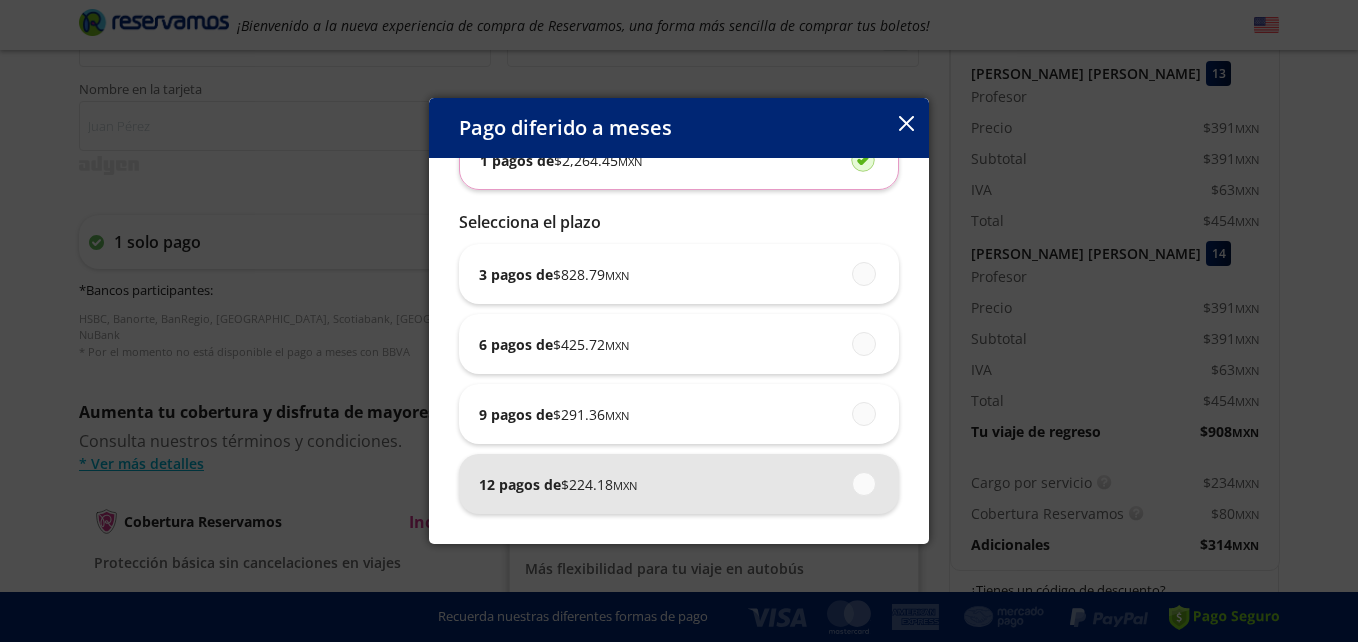 click on "12 pagos de  $ 224.18  MXN" at bounding box center (679, 484) 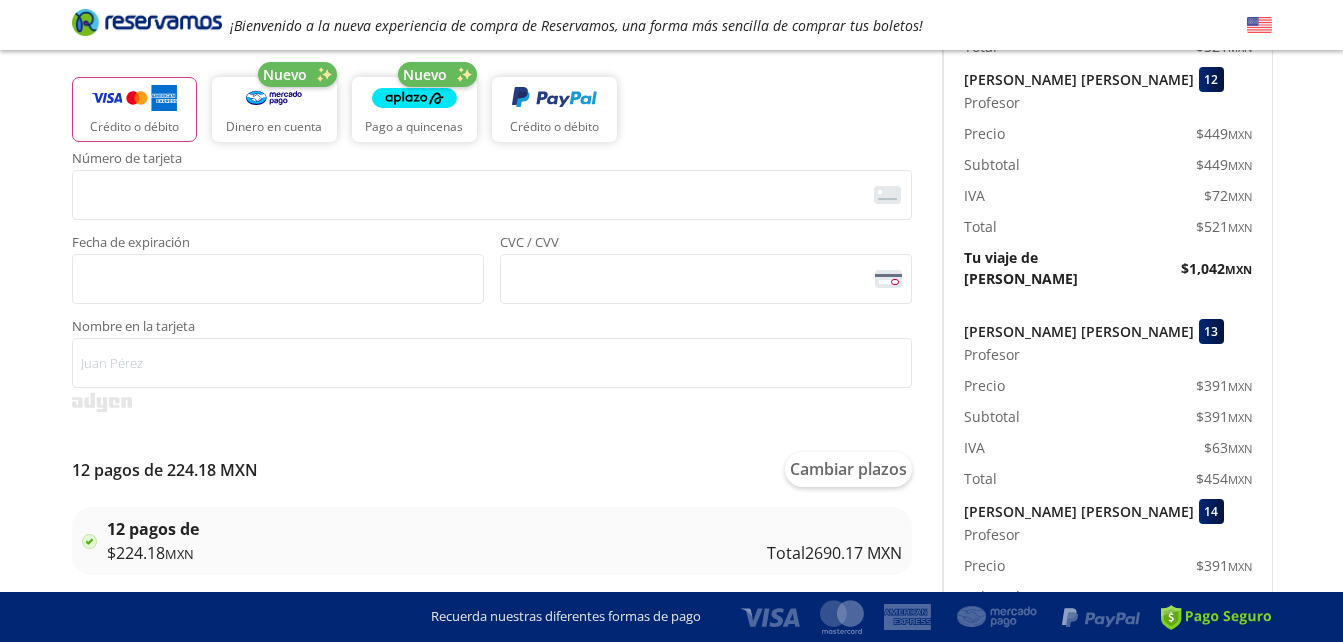 scroll, scrollTop: 448, scrollLeft: 0, axis: vertical 